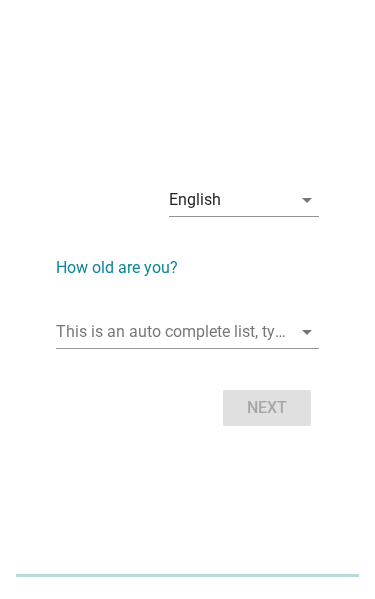 scroll, scrollTop: 0, scrollLeft: 0, axis: both 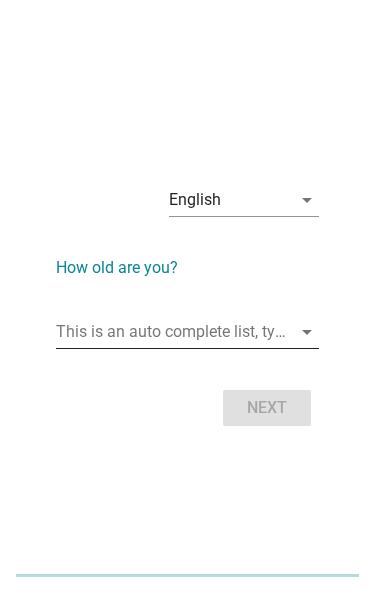 click on "arrow_drop_down" at bounding box center (307, 332) 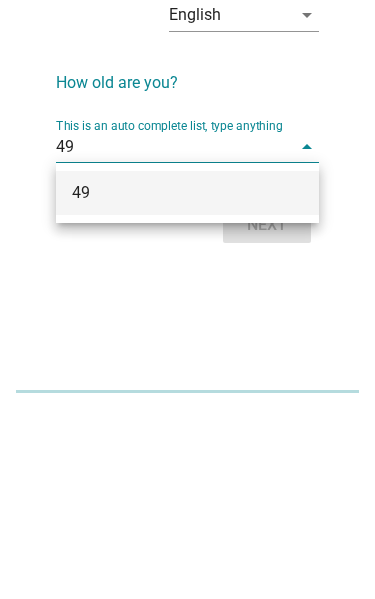 type on "49" 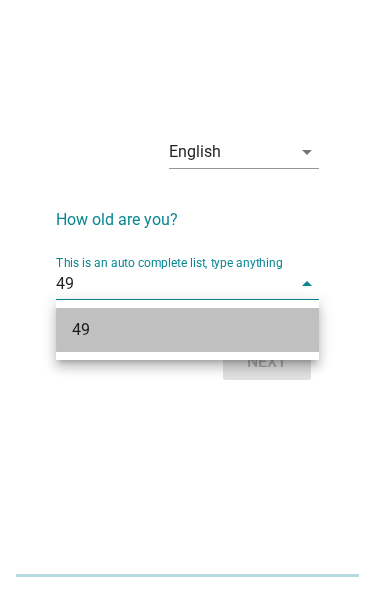 click on "49" at bounding box center [187, 330] 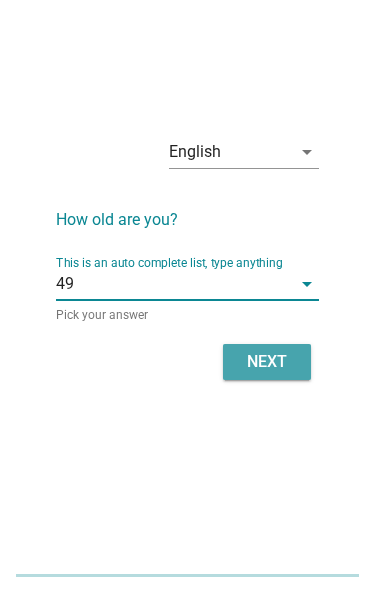 click on "Next" at bounding box center (267, 362) 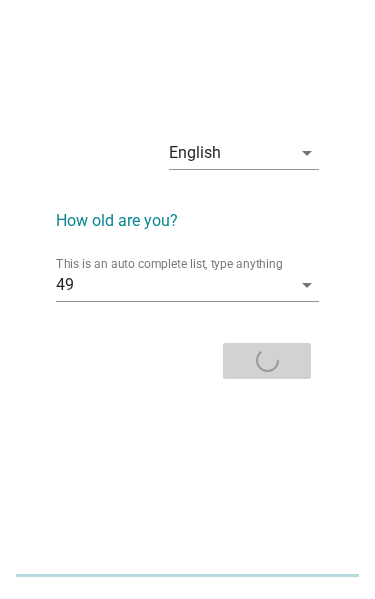 scroll, scrollTop: 0, scrollLeft: 0, axis: both 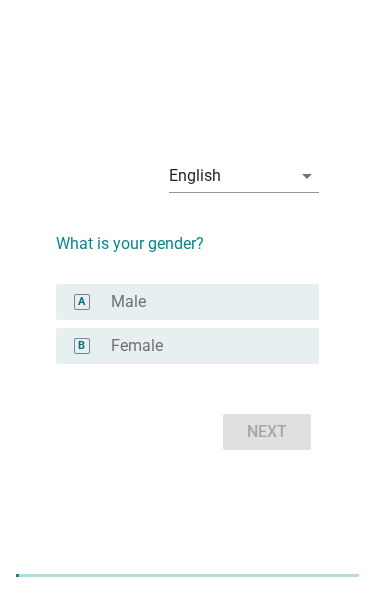 click on "A     radio_button_unchecked [GENDER]" at bounding box center (187, 302) 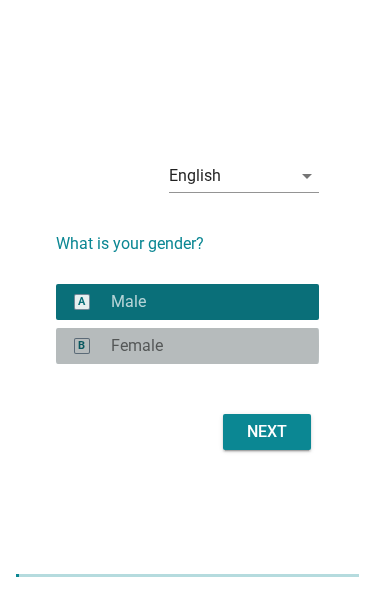 click on "radio_button_unchecked [GENDER]" at bounding box center (199, 346) 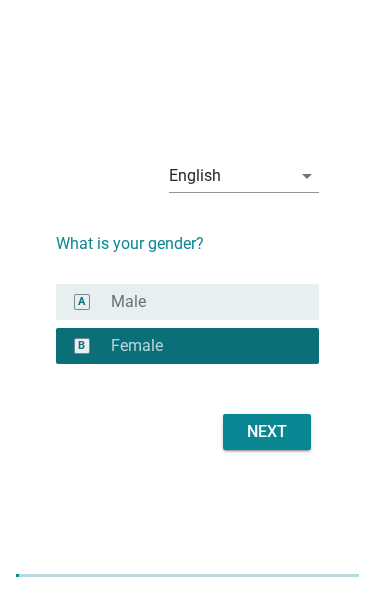 click on "Next" at bounding box center [267, 432] 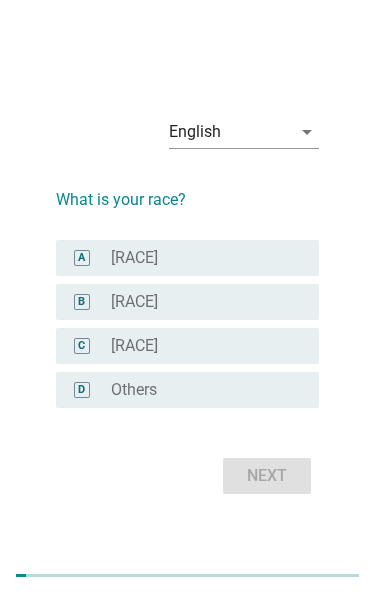 click on "radio_button_unchecked Chinese" at bounding box center (199, 258) 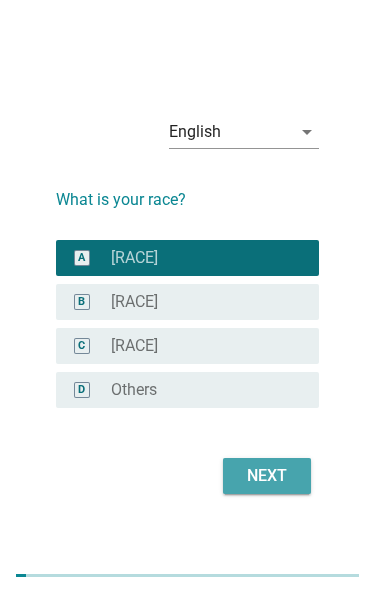 click on "Next" at bounding box center (267, 476) 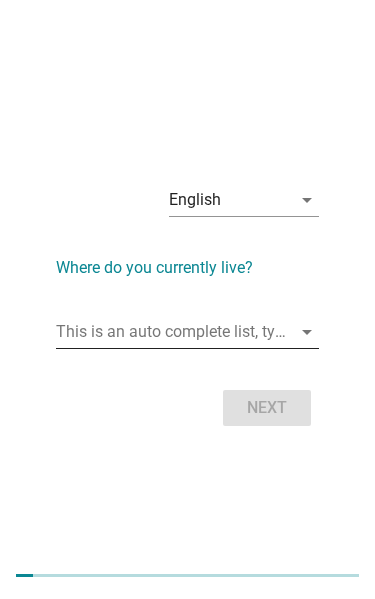 click at bounding box center [173, 332] 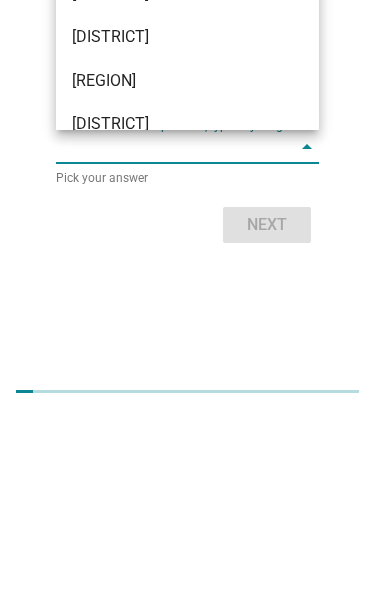 scroll, scrollTop: 1175, scrollLeft: 0, axis: vertical 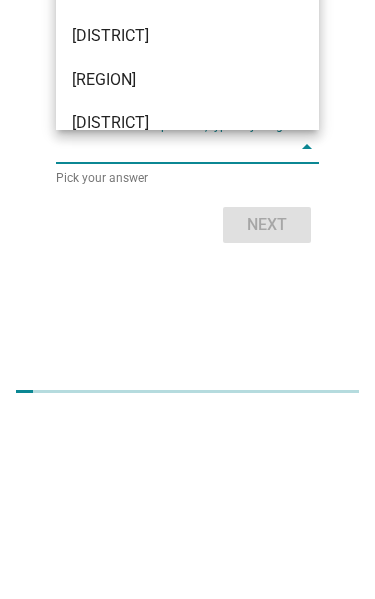 click at bounding box center (173, 331) 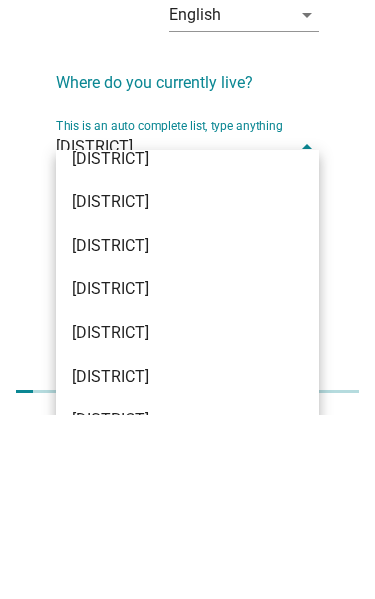 scroll, scrollTop: 0, scrollLeft: 0, axis: both 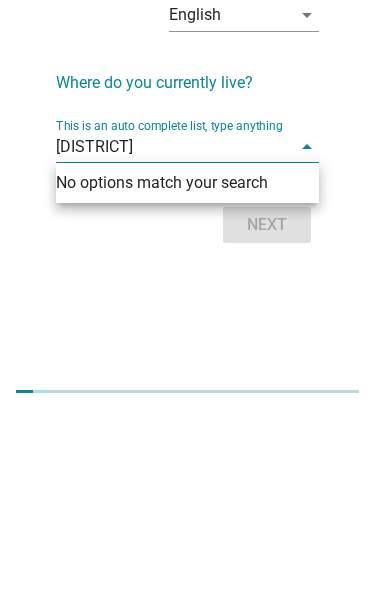 type on "[DISTRICT]" 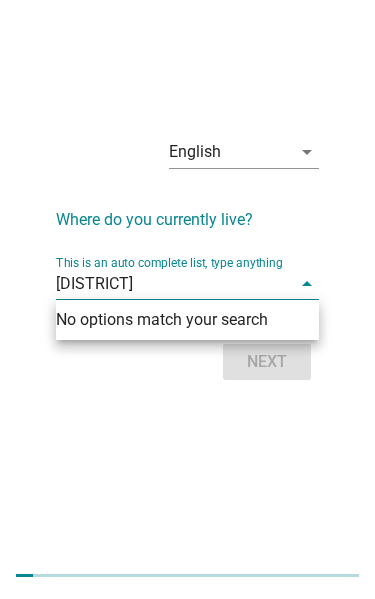 click on "arrow_drop_down" at bounding box center [307, 284] 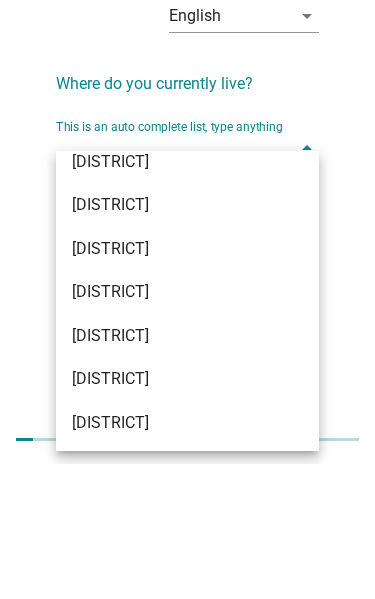 scroll, scrollTop: 1977, scrollLeft: 0, axis: vertical 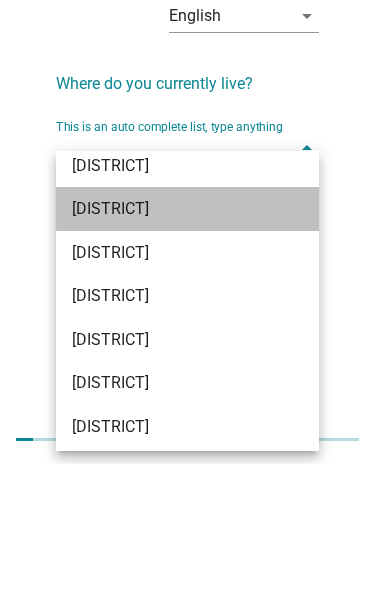 click on "[DISTRICT]" at bounding box center [178, 345] 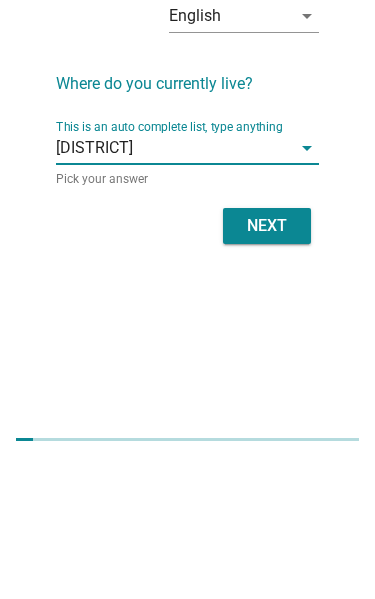 click on "Next" at bounding box center (267, 362) 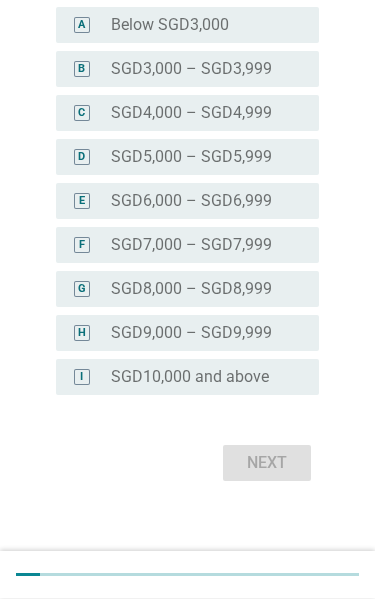 scroll, scrollTop: 419, scrollLeft: 0, axis: vertical 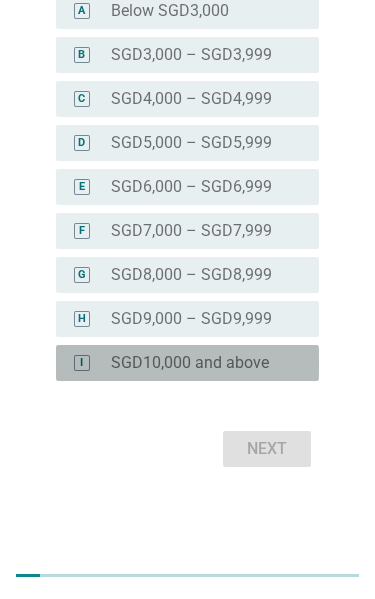 click on "radio_button_unchecked SGD10,000 and above" at bounding box center (207, 363) 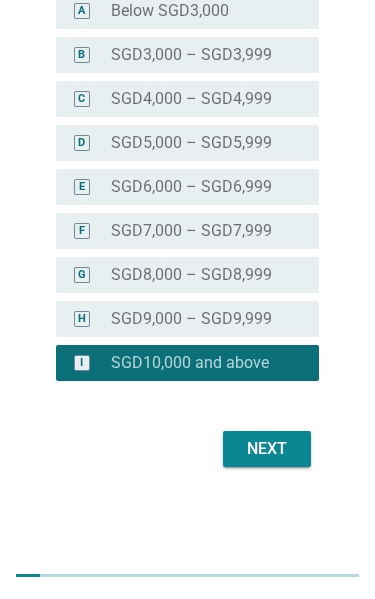 click on "Next" at bounding box center (267, 449) 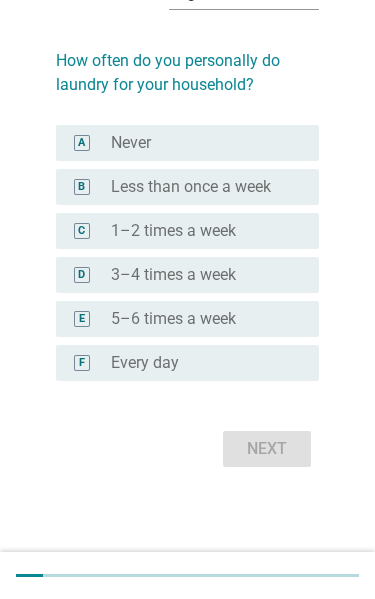 scroll, scrollTop: 0, scrollLeft: 0, axis: both 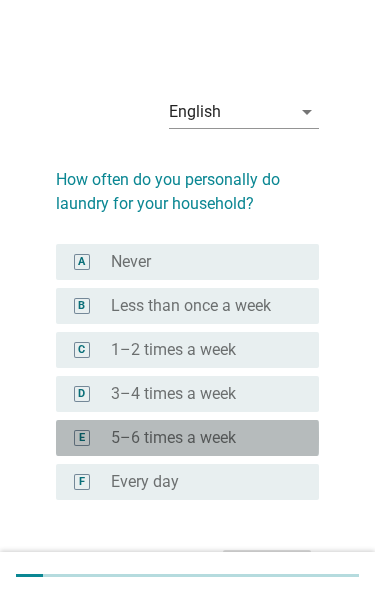 click on "radio_button_unchecked 5–6 times a week" at bounding box center [199, 438] 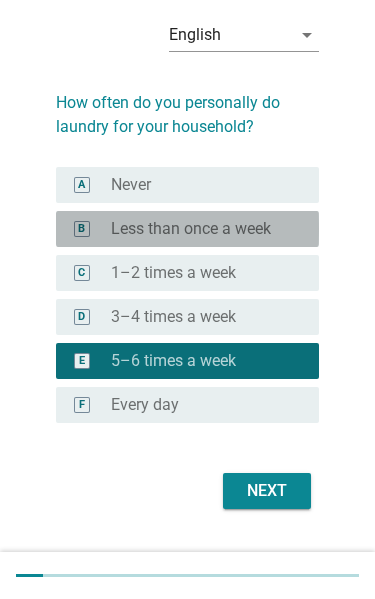 scroll, scrollTop: 119, scrollLeft: 0, axis: vertical 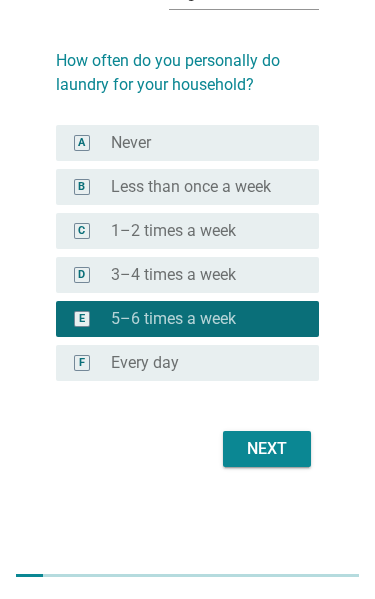 click on "Next" at bounding box center (267, 449) 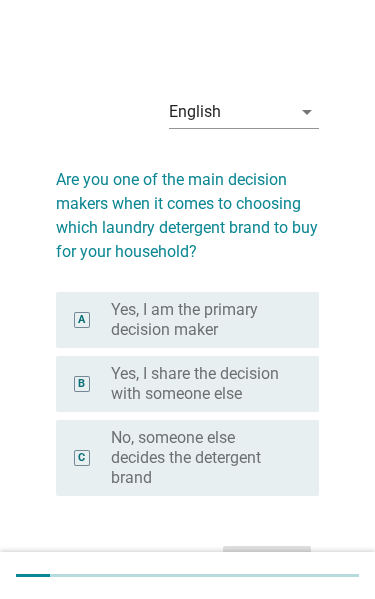 scroll, scrollTop: 4, scrollLeft: 0, axis: vertical 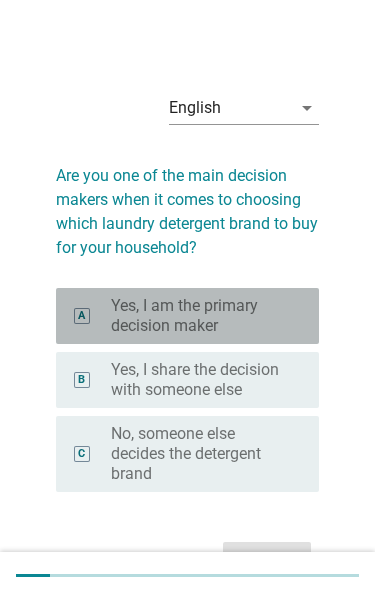 click on "Yes, I am the primary decision maker" at bounding box center [199, 316] 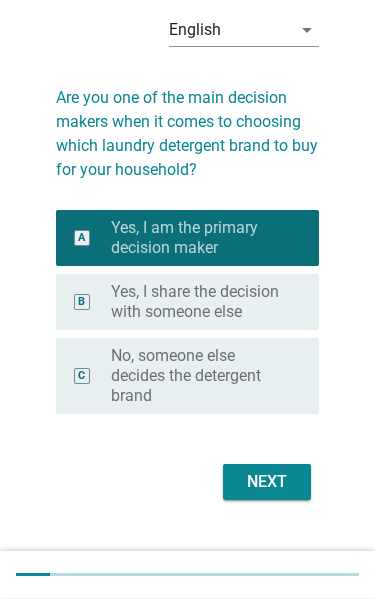 scroll, scrollTop: 82, scrollLeft: 0, axis: vertical 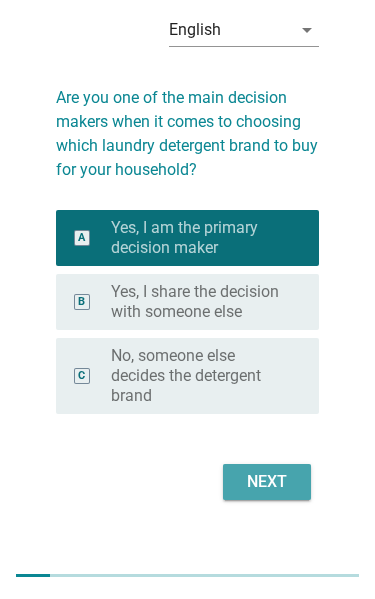click on "Next" at bounding box center (267, 482) 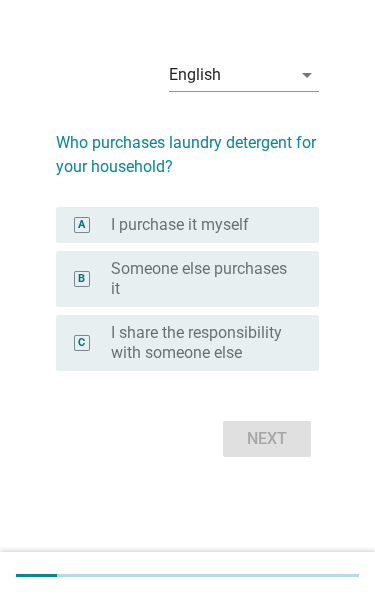 scroll, scrollTop: 0, scrollLeft: 0, axis: both 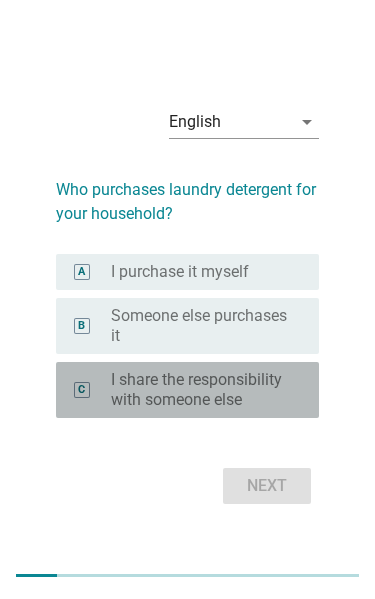 click on "I share the responsibility with someone else" at bounding box center (199, 390) 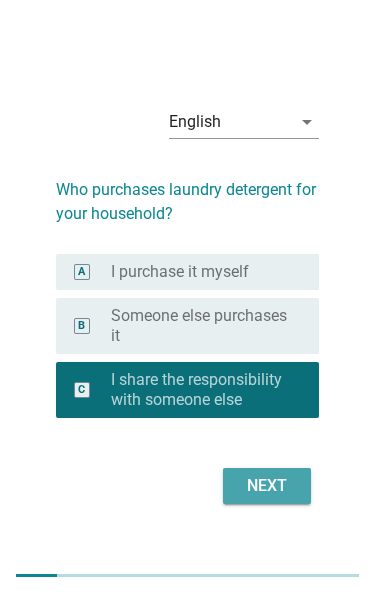 click on "Next" at bounding box center (267, 486) 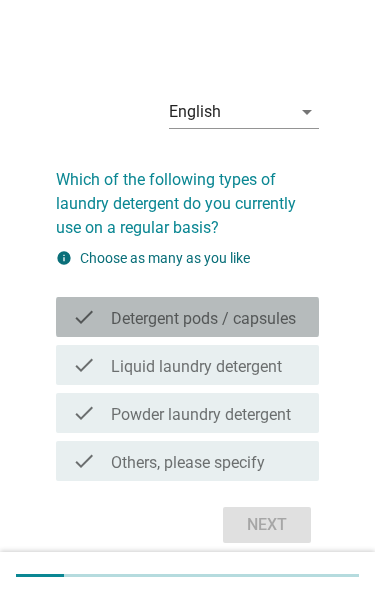 click on "Detergent pods / capsules" at bounding box center [203, 319] 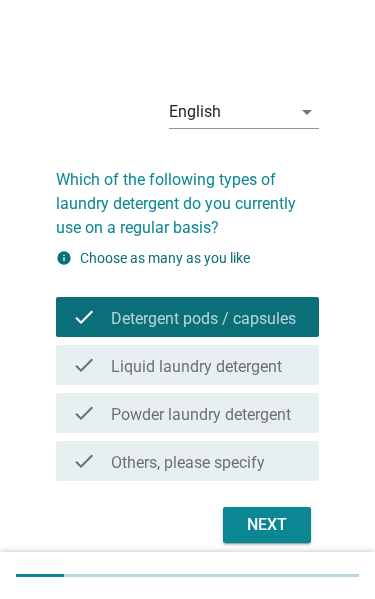 click on "Liquid laundry detergent" at bounding box center (196, 367) 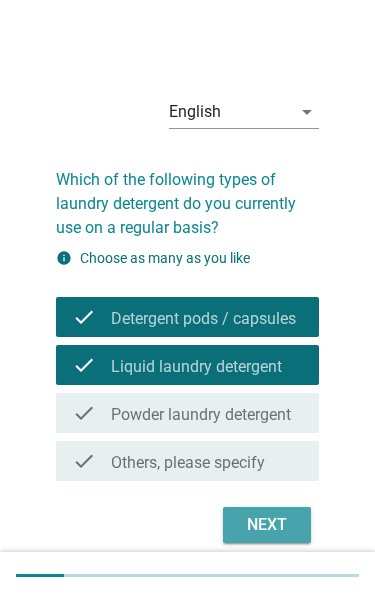 click on "Next" at bounding box center (267, 525) 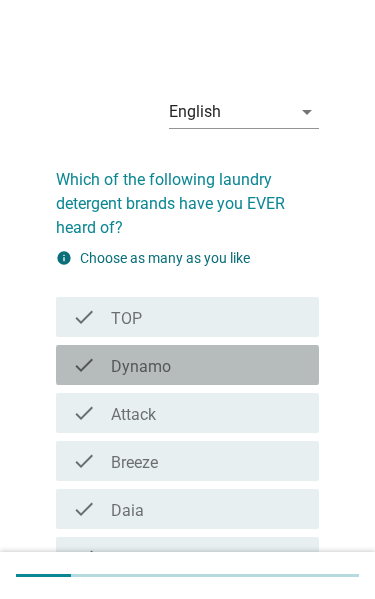 click on "check_box_outline_blank Dynamo" at bounding box center [207, 365] 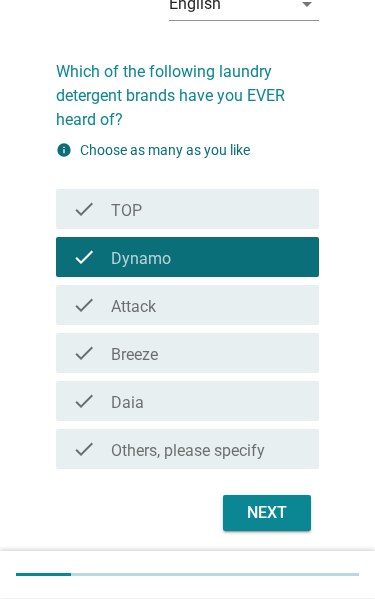 scroll, scrollTop: 108, scrollLeft: 0, axis: vertical 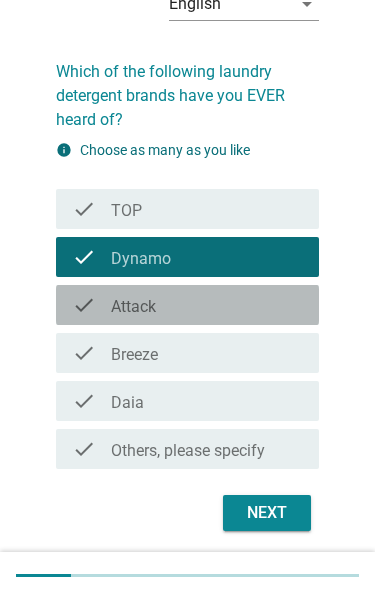 click on "check     check_box_outline_blank Attack" at bounding box center [187, 305] 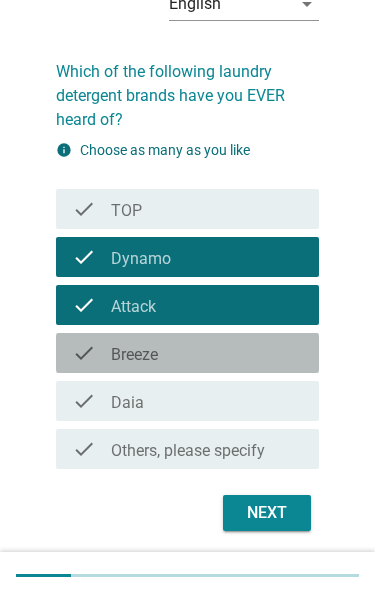 click on "check_box_outline_blank Breeze" at bounding box center [207, 353] 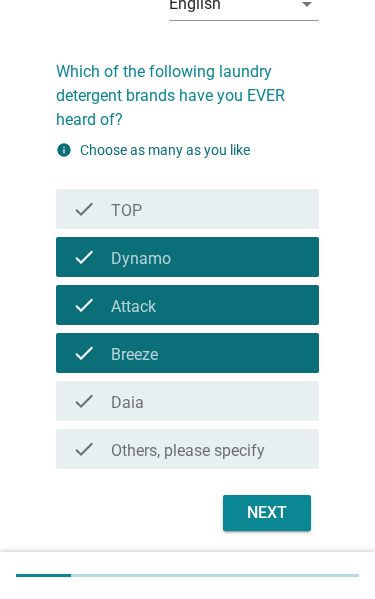 click on "check_box_outline_blank Daia" at bounding box center [207, 401] 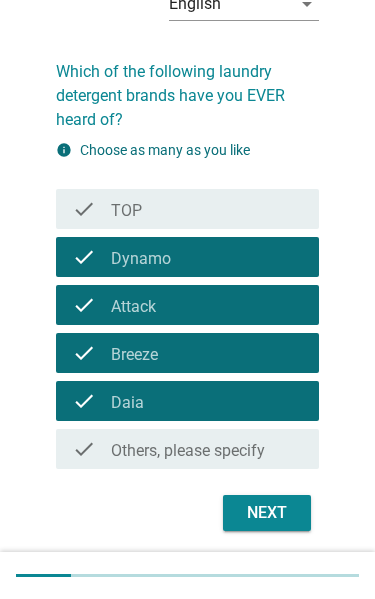 click on "check_box_outline_blank TOP" at bounding box center [207, 209] 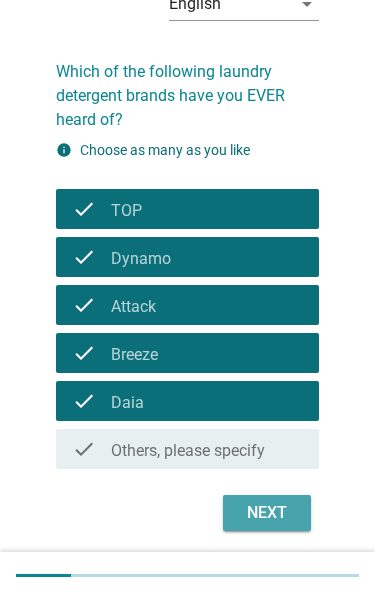 click on "Next" at bounding box center (267, 513) 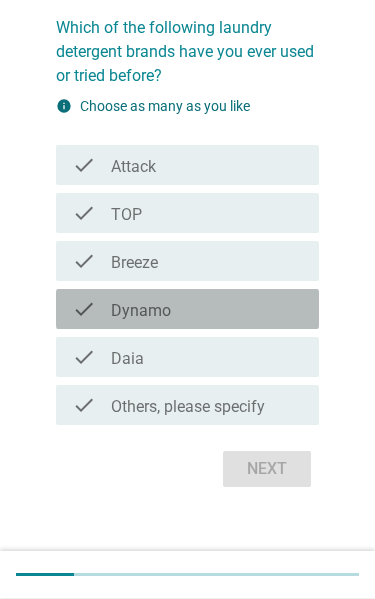 scroll, scrollTop: 151, scrollLeft: 0, axis: vertical 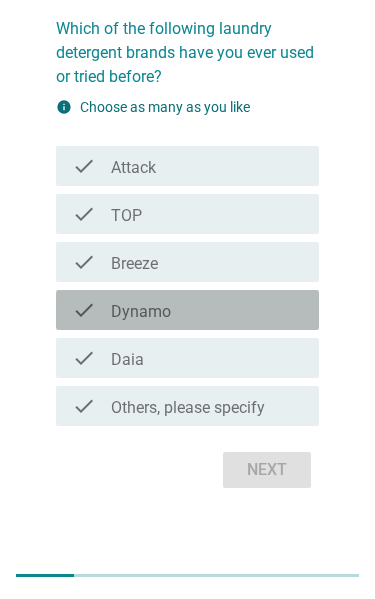 click on "check_box_outline_blank Dynamo" at bounding box center [207, 310] 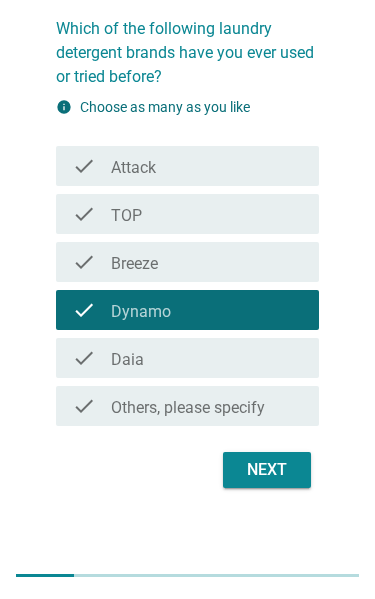 click on "check_box_outline_blank TOP" at bounding box center [207, 214] 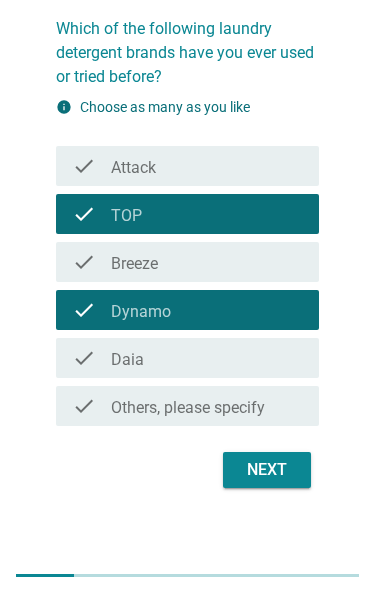 click on "Next" at bounding box center [267, 470] 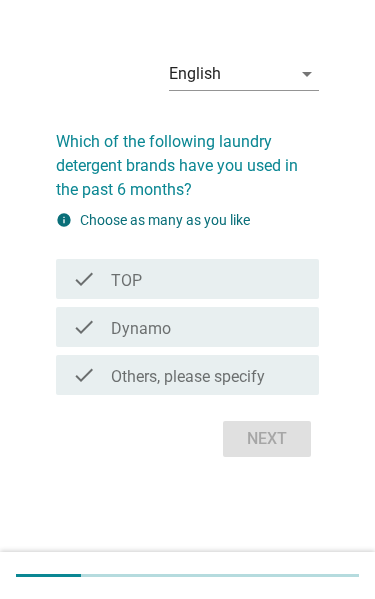 scroll, scrollTop: 0, scrollLeft: 0, axis: both 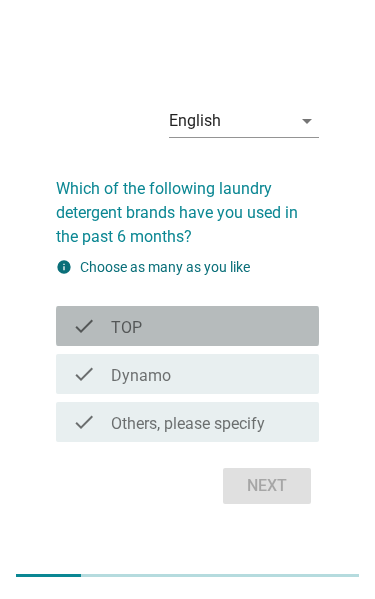 click on "check_box TOP" at bounding box center [207, 326] 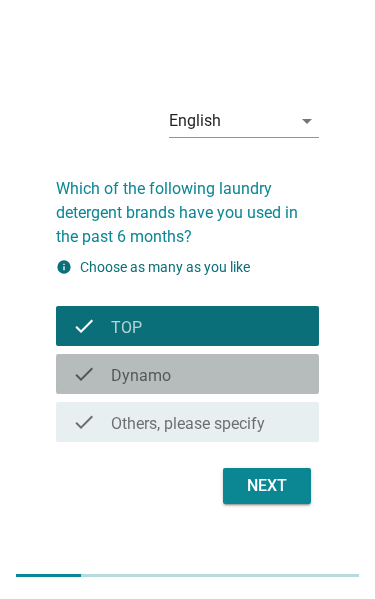 click on "check_box Dynamo" at bounding box center (207, 374) 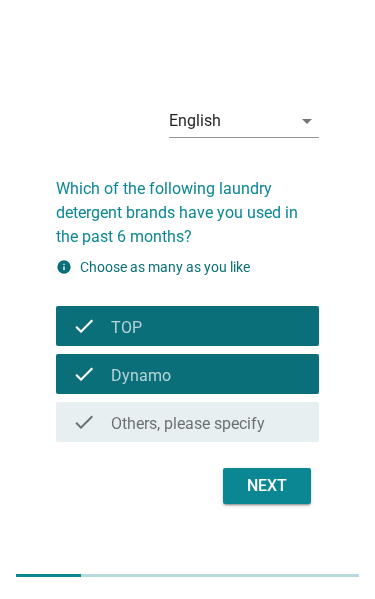 click on "Next" at bounding box center [267, 486] 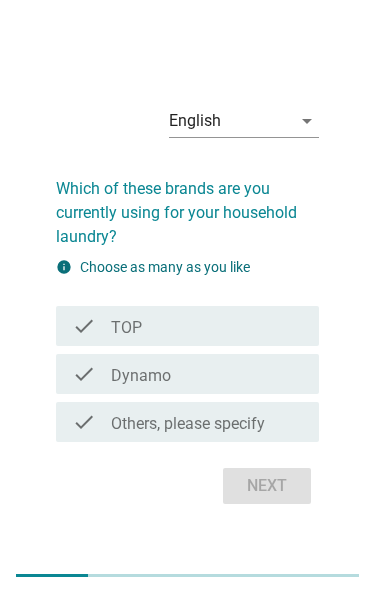 click on "check_box Dynamo" at bounding box center (207, 374) 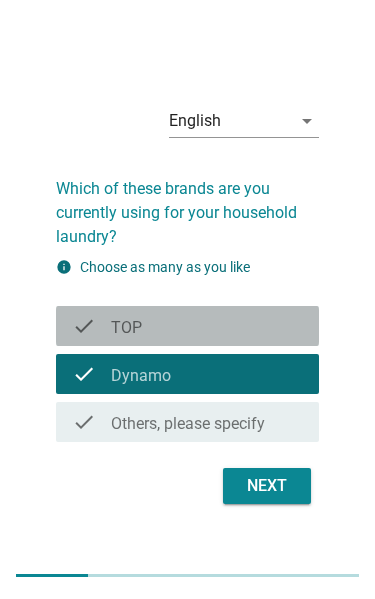click on "check_box TOP" at bounding box center [207, 326] 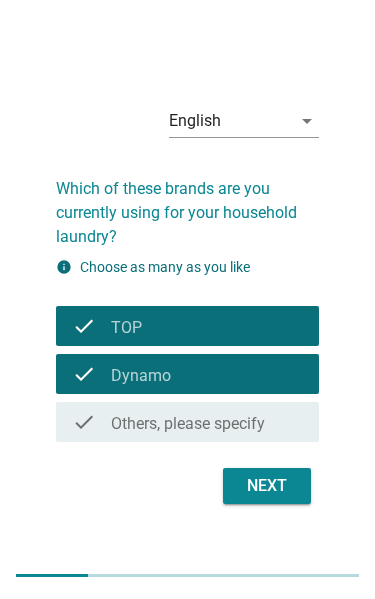 click on "Next" at bounding box center [267, 486] 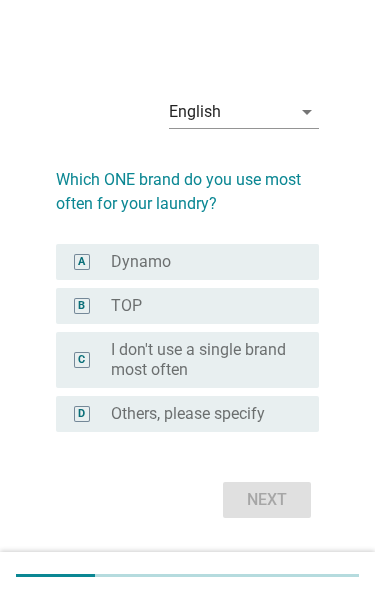 click on "radio_button_unchecked Dynamo" at bounding box center (199, 262) 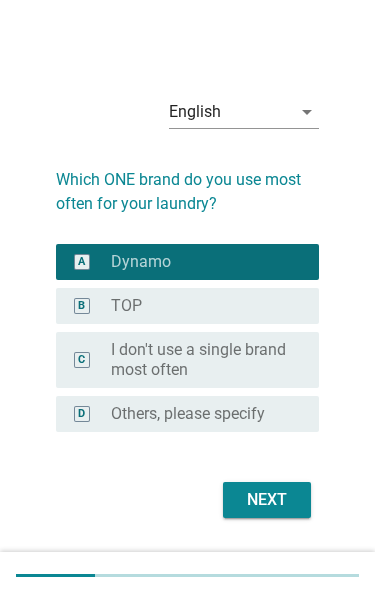 click on "Next" at bounding box center [267, 500] 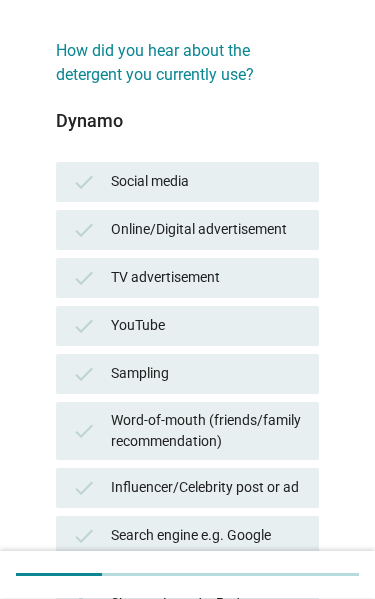 scroll, scrollTop: 129, scrollLeft: 0, axis: vertical 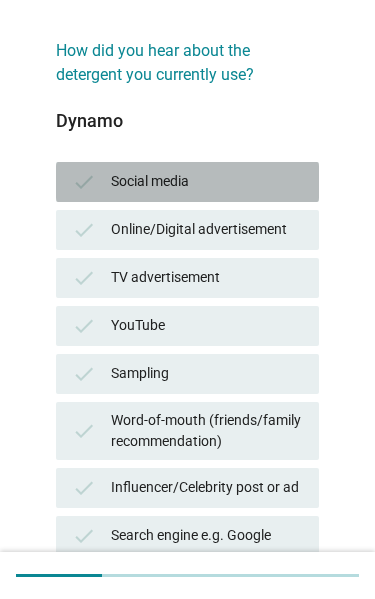 click on "Social media" at bounding box center (207, 182) 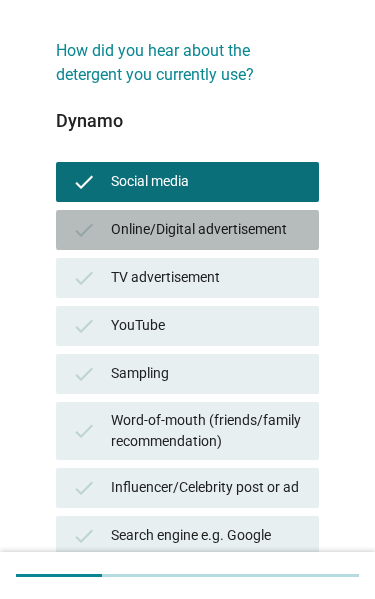 click on "Online/Digital advertisement" at bounding box center (207, 230) 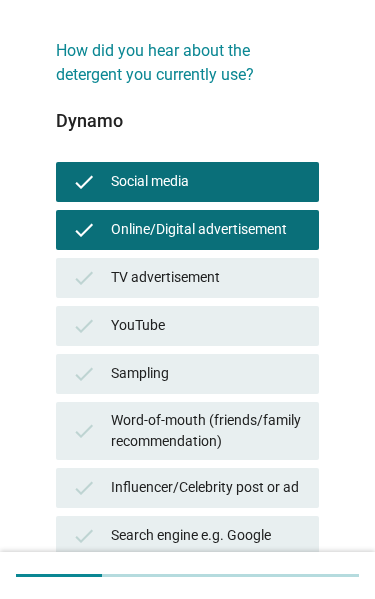 click on "Word-of-mouth (friends/family recommendation)" at bounding box center (207, 431) 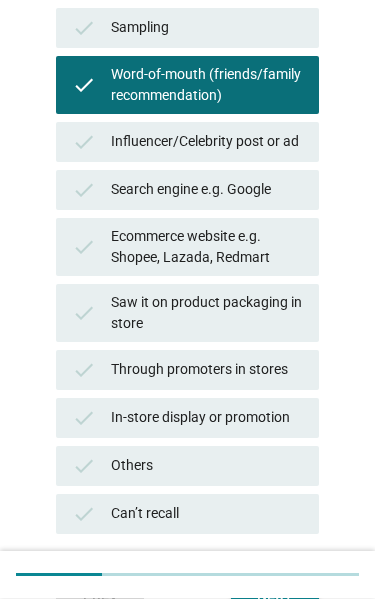scroll, scrollTop: 475, scrollLeft: 0, axis: vertical 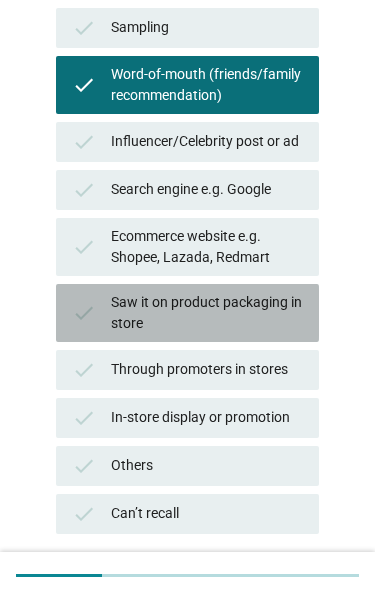 click on "Saw it on product packaging in store" at bounding box center [207, 313] 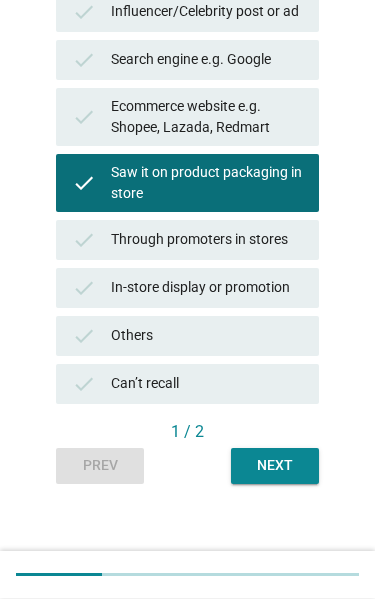 scroll, scrollTop: 616, scrollLeft: 0, axis: vertical 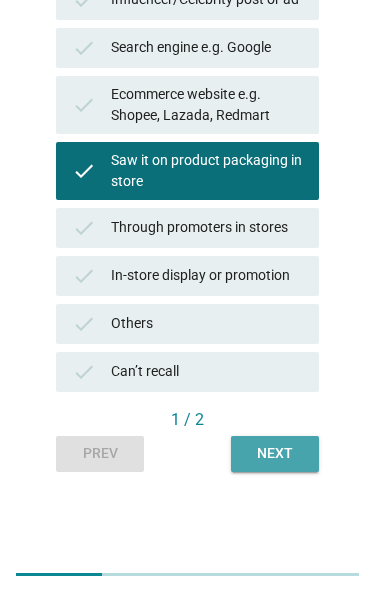 click on "Next" at bounding box center [275, 454] 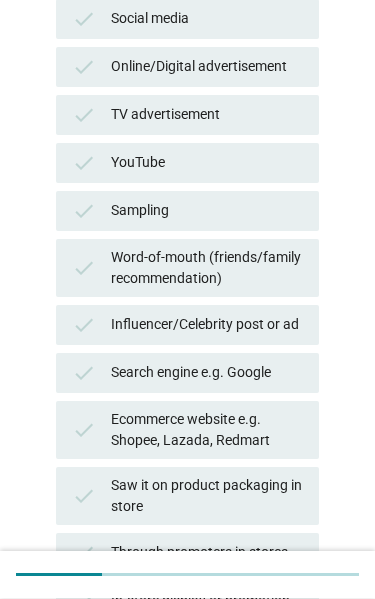 scroll, scrollTop: 292, scrollLeft: 0, axis: vertical 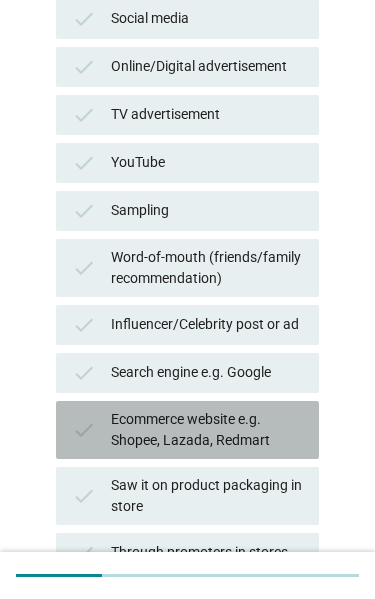 click on "Ecommerce website e.g. Shopee, Lazada, Redmart" at bounding box center [207, 430] 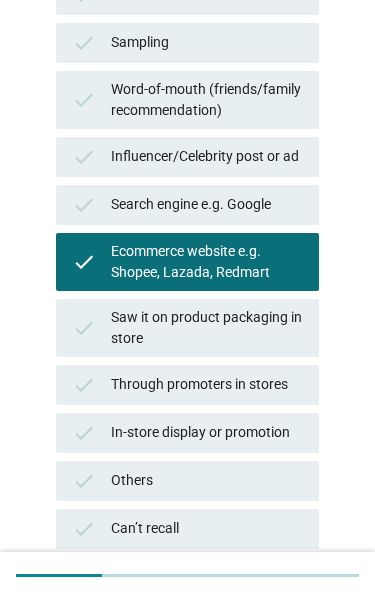 scroll, scrollTop: 461, scrollLeft: 0, axis: vertical 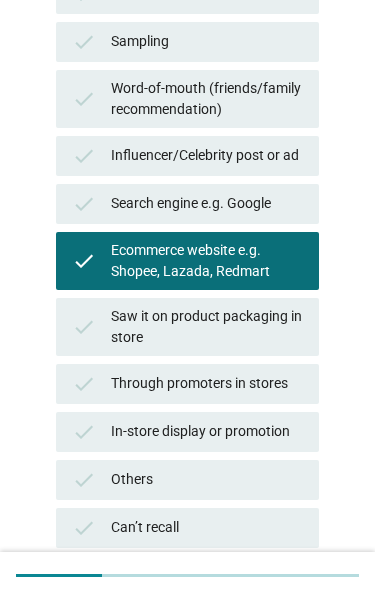 click on "Saw it on product packaging in store" at bounding box center (207, 327) 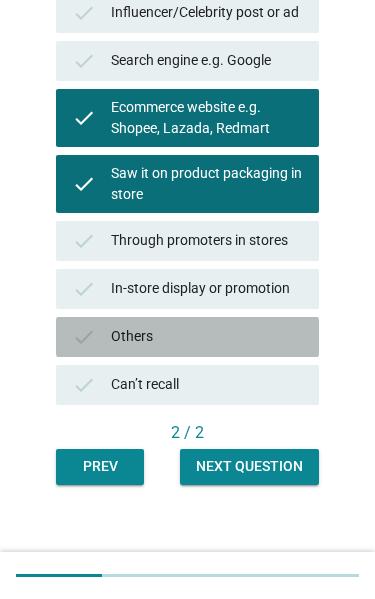 scroll, scrollTop: 616, scrollLeft: 0, axis: vertical 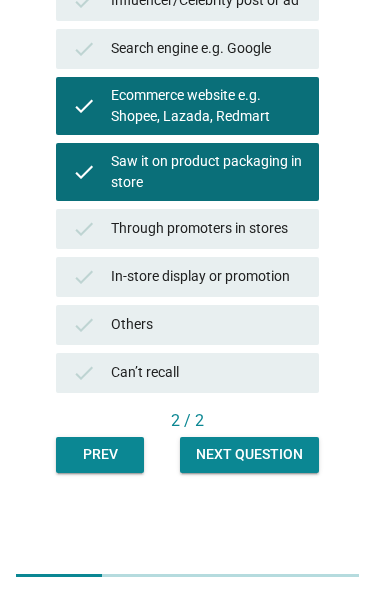 click on "Next question" at bounding box center [249, 454] 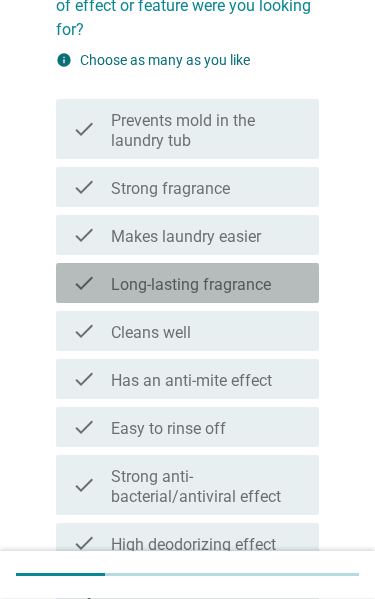 scroll, scrollTop: 222, scrollLeft: 0, axis: vertical 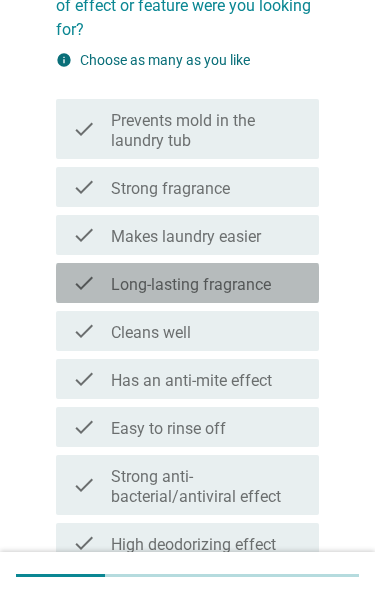 click on "check_box_outline_blank Long-lasting fragrance" at bounding box center [207, 283] 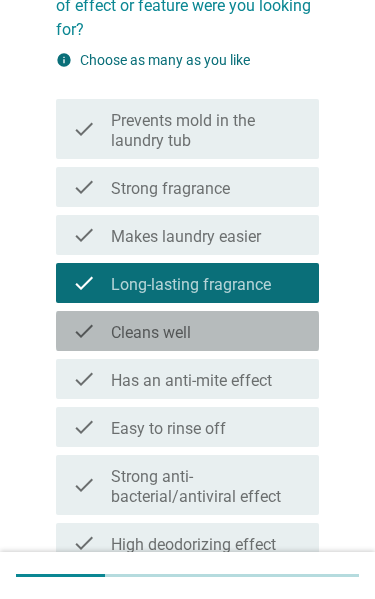 click on "check     check_box_outline_blank Cleans well" at bounding box center (187, 331) 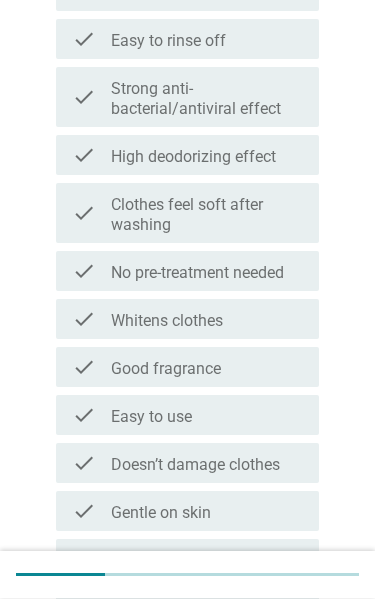 scroll, scrollTop: 610, scrollLeft: 0, axis: vertical 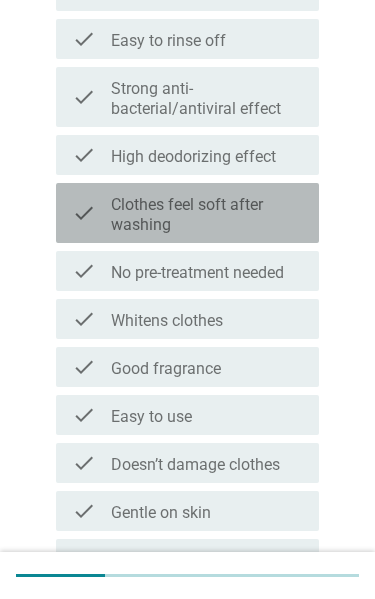 click on "Clothes feel soft after washing" at bounding box center (207, 215) 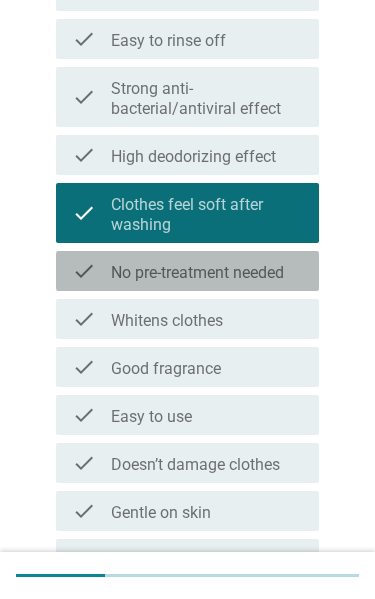 click on "No pre-treatment needed" at bounding box center [197, 273] 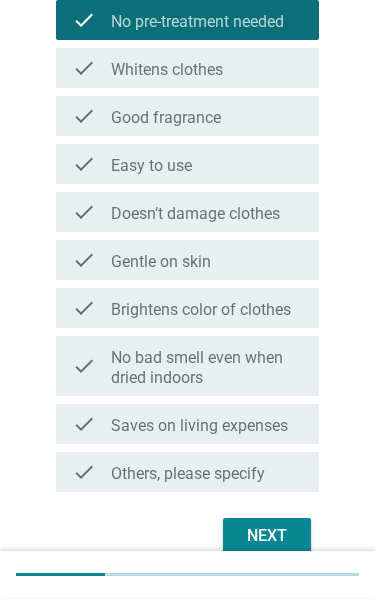 scroll, scrollTop: 861, scrollLeft: 0, axis: vertical 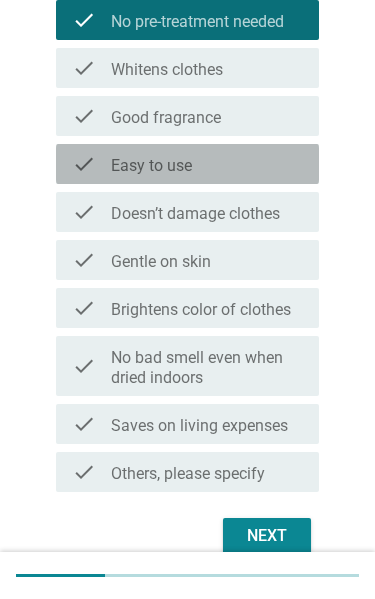click on "check_box_outline_blank Easy to use" at bounding box center (207, 164) 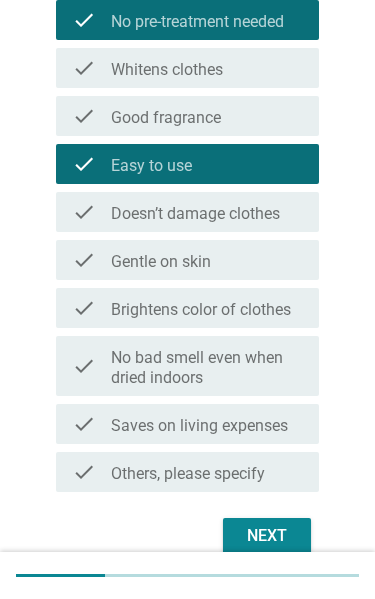 click on "Next" at bounding box center (267, 536) 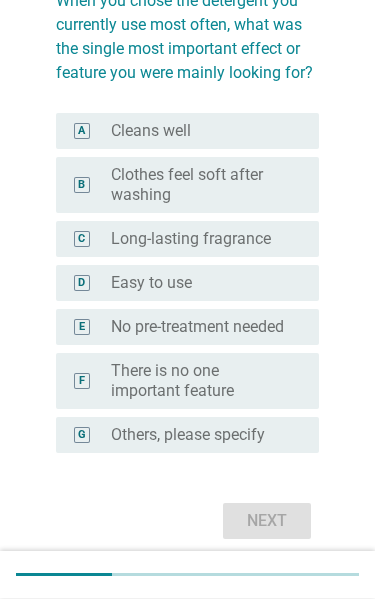 scroll, scrollTop: 179, scrollLeft: 0, axis: vertical 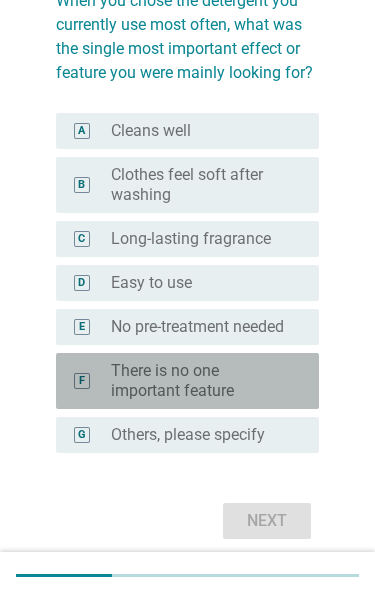 click on "There is no one important feature" at bounding box center (199, 381) 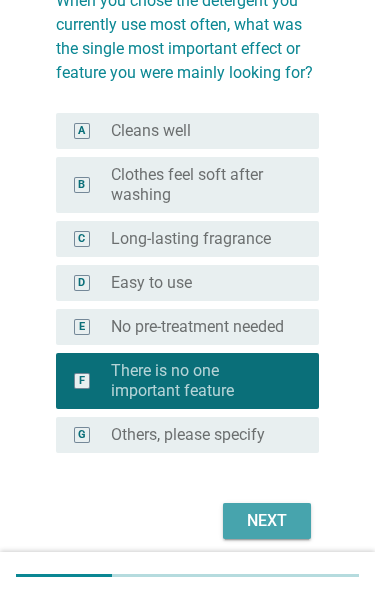 click on "Next" at bounding box center [267, 521] 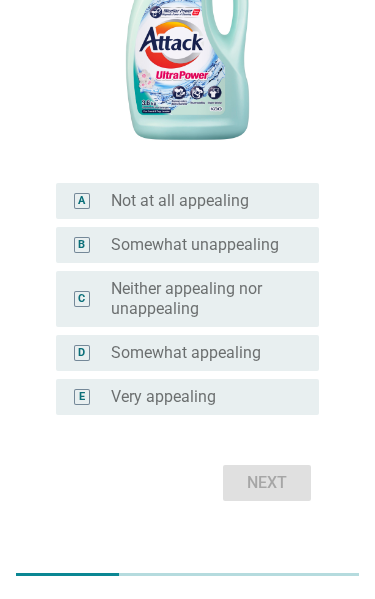 scroll, scrollTop: 412, scrollLeft: 0, axis: vertical 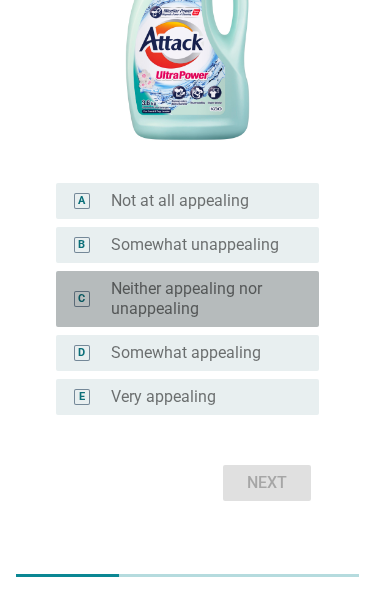 click on "C" at bounding box center (91, 299) 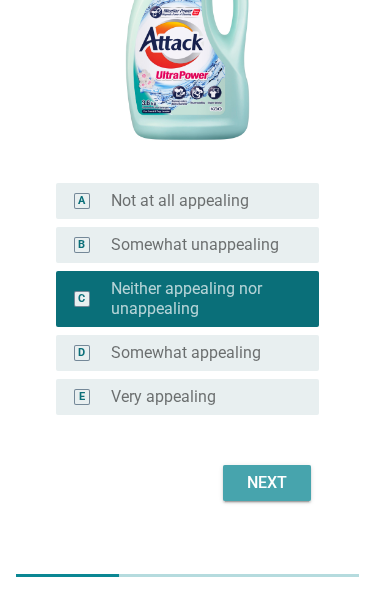 click on "Next" at bounding box center (267, 483) 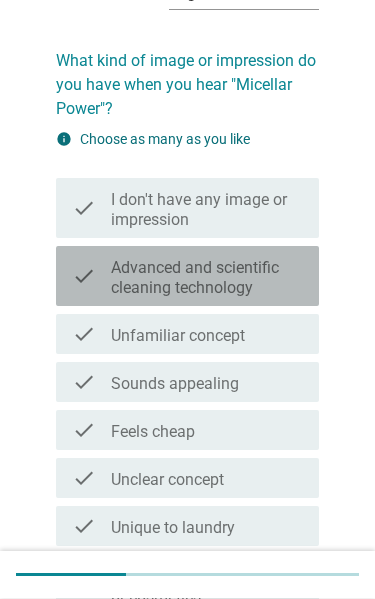 scroll, scrollTop: 119, scrollLeft: 0, axis: vertical 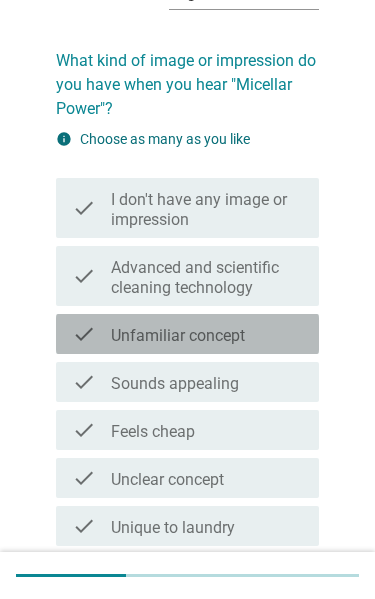 click on "check_box_outline_blank Unfamiliar concept" at bounding box center (207, 334) 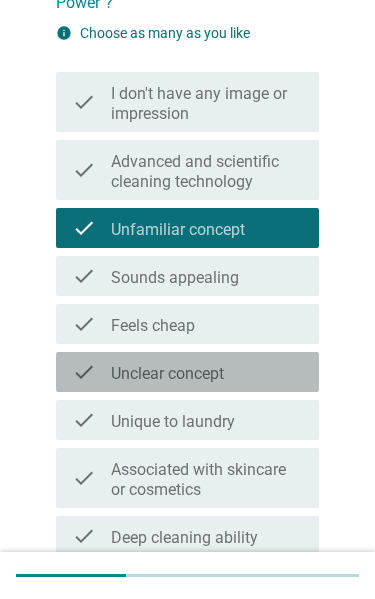 click on "check_box_outline_blank Unclear concept" at bounding box center (207, 372) 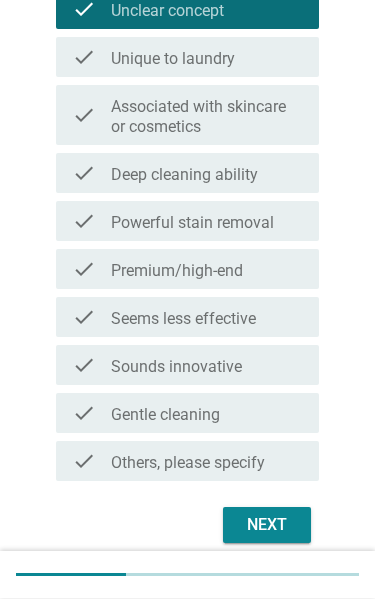 scroll, scrollTop: 588, scrollLeft: 0, axis: vertical 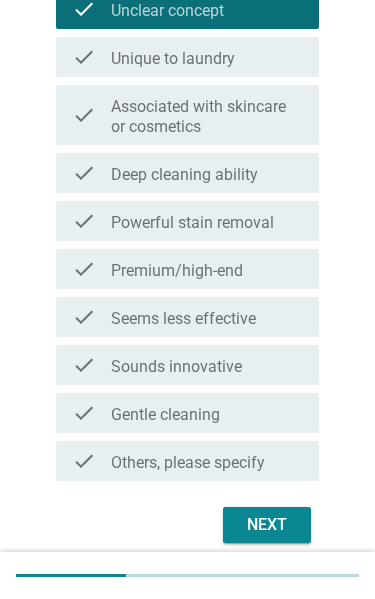 click on "check_box_outline_blank Sounds innovative" at bounding box center (207, 365) 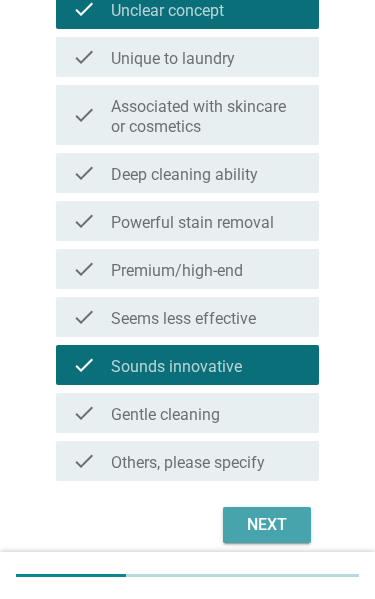 click on "Next" at bounding box center [267, 525] 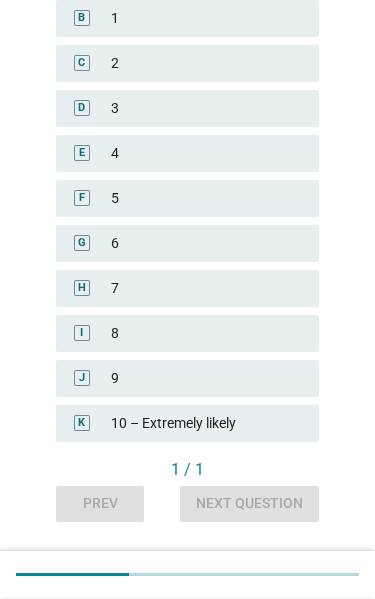 scroll, scrollTop: 384, scrollLeft: 0, axis: vertical 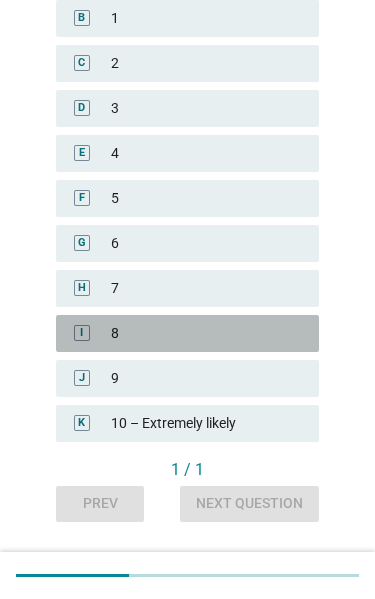 click on "8" at bounding box center (207, 333) 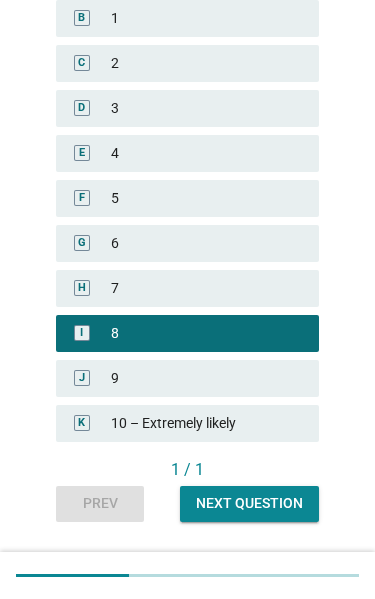 click on "Next question" at bounding box center (249, 503) 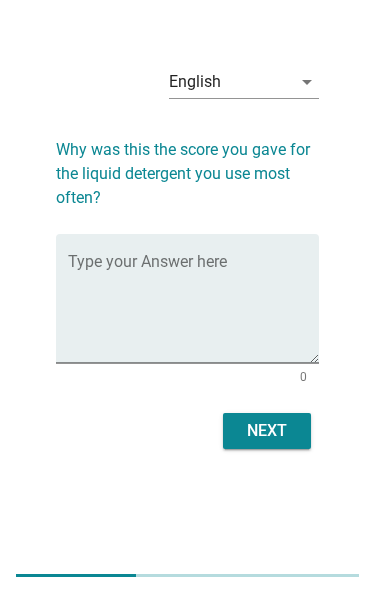 scroll, scrollTop: 0, scrollLeft: 0, axis: both 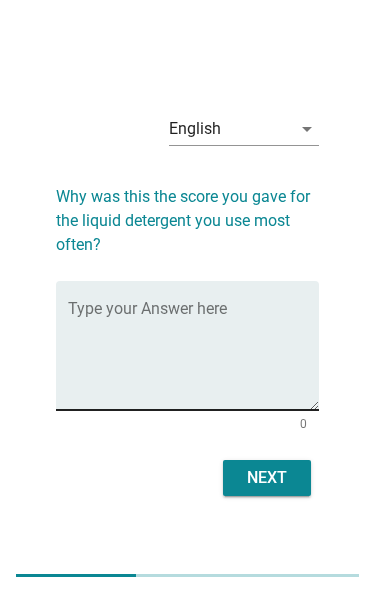 click at bounding box center (193, 357) 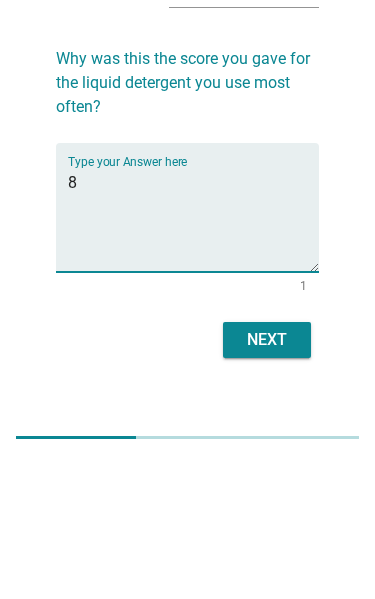 type on "8" 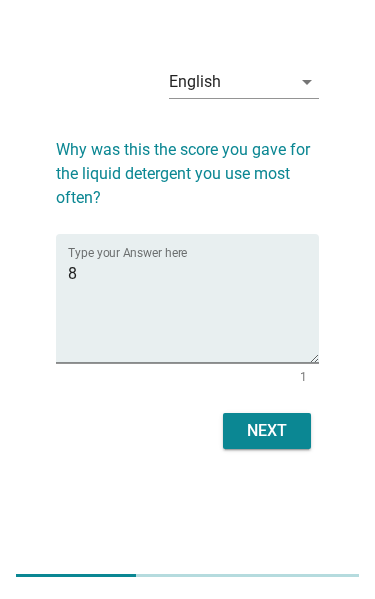 click on "Next" at bounding box center (267, 431) 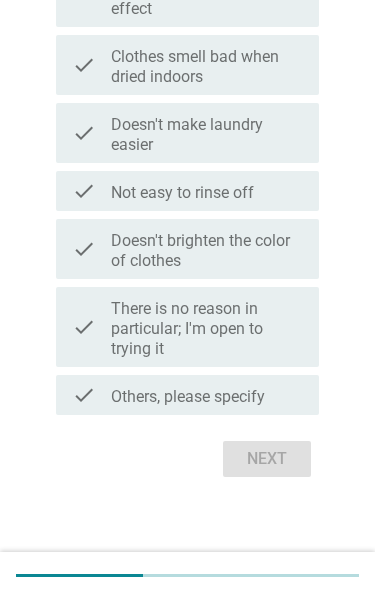 scroll, scrollTop: 1088, scrollLeft: 0, axis: vertical 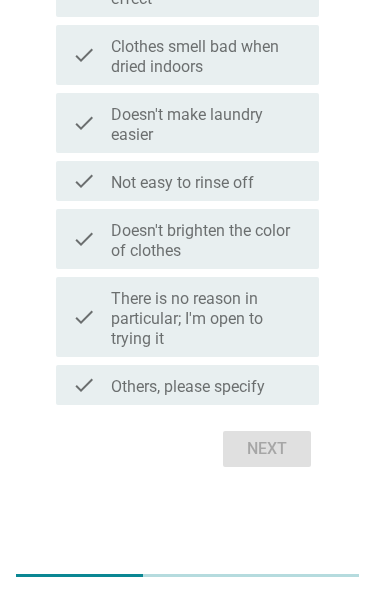 click on "There is no reason in particular; I'm open to trying it" at bounding box center [207, 319] 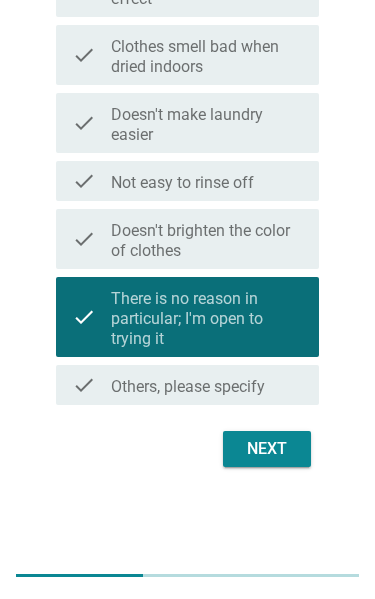 click on "Next" at bounding box center (267, 449) 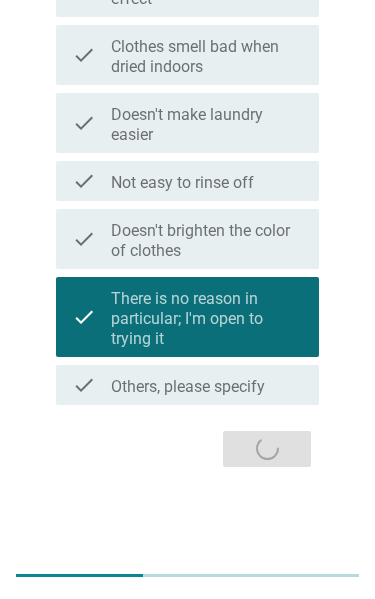 scroll, scrollTop: 0, scrollLeft: 0, axis: both 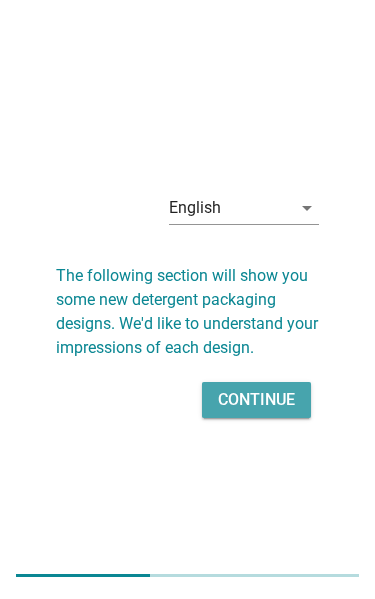 click on "Continue" at bounding box center (256, 400) 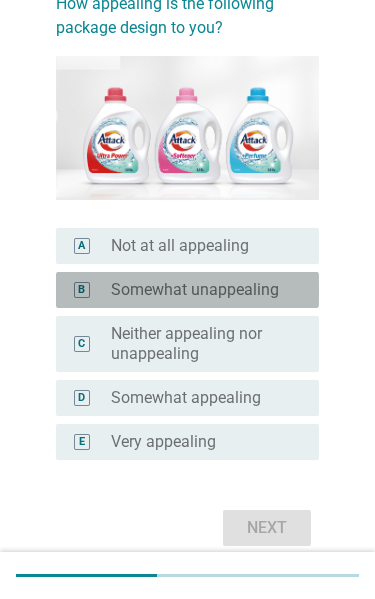 scroll, scrollTop: 176, scrollLeft: 0, axis: vertical 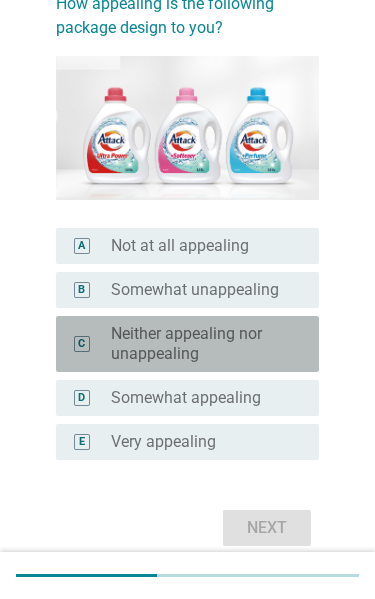 click on "Neither appealing nor unappealing" at bounding box center [199, 344] 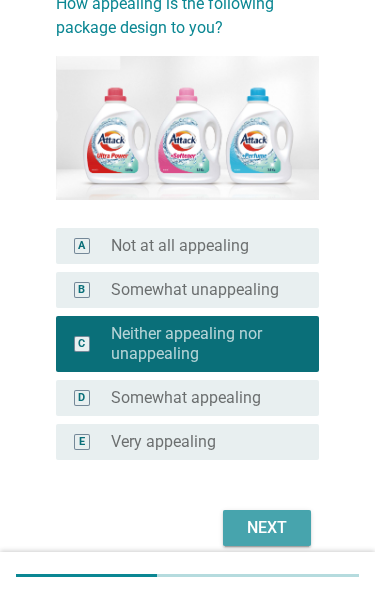 click on "Next" at bounding box center [267, 528] 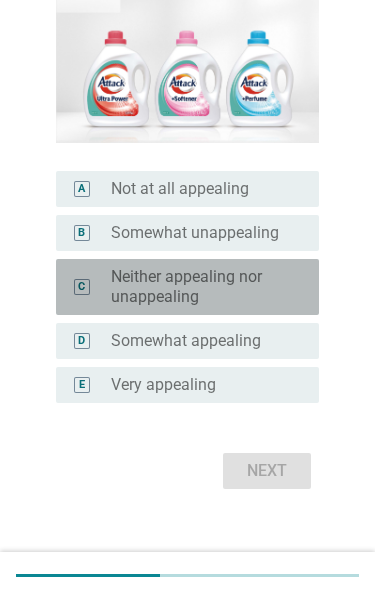 scroll, scrollTop: 236, scrollLeft: 0, axis: vertical 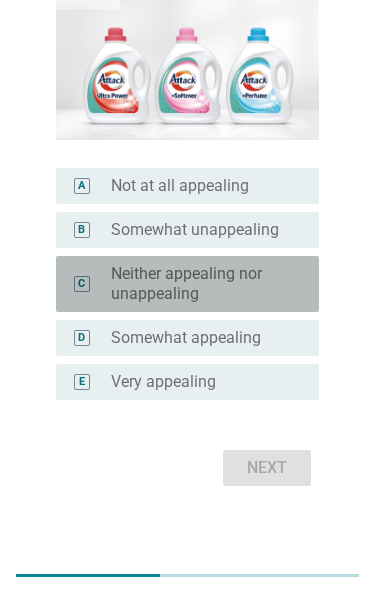 click on "Neither appealing nor unappealing" at bounding box center [199, 284] 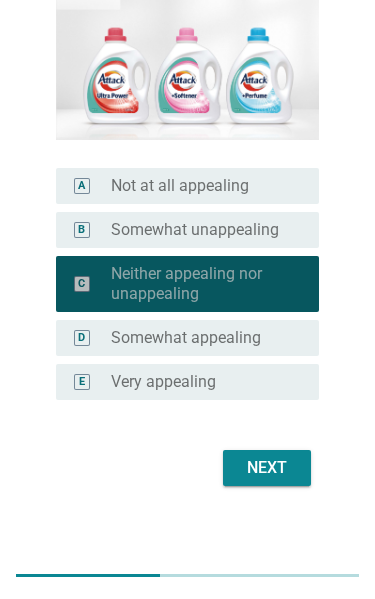 click on "Neither appealing nor unappealing" at bounding box center (199, 284) 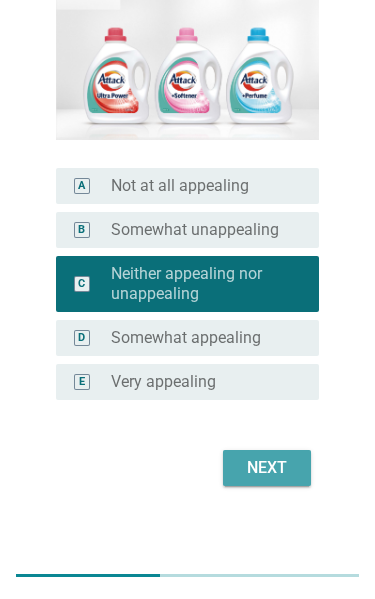 click on "Next" at bounding box center (267, 468) 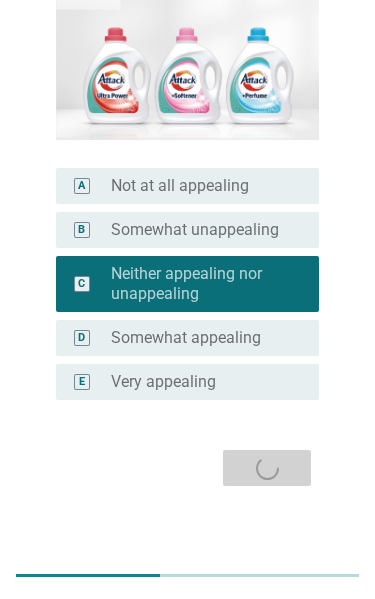 scroll, scrollTop: 0, scrollLeft: 0, axis: both 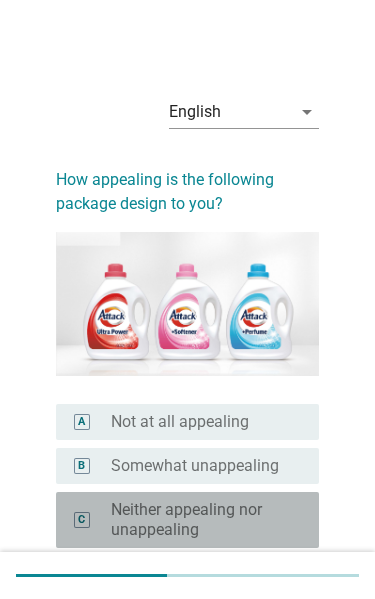 click on "Neither appealing nor unappealing" at bounding box center [199, 520] 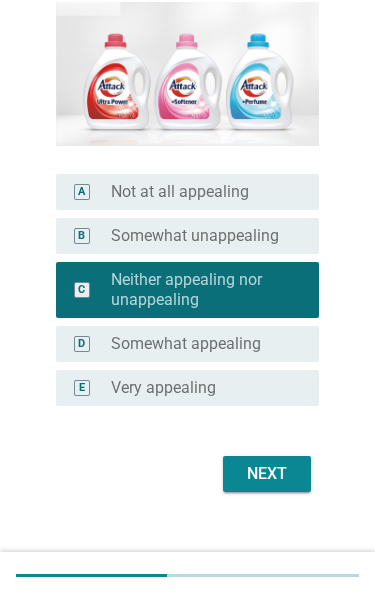 scroll, scrollTop: 256, scrollLeft: 0, axis: vertical 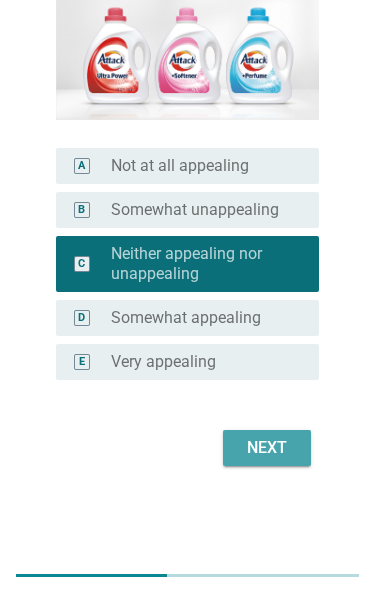 click on "Next" at bounding box center (267, 448) 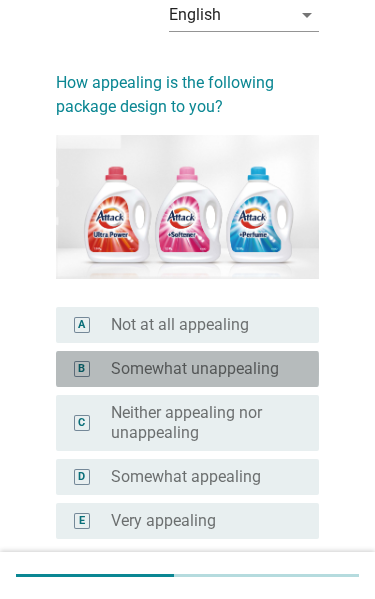scroll, scrollTop: 98, scrollLeft: 0, axis: vertical 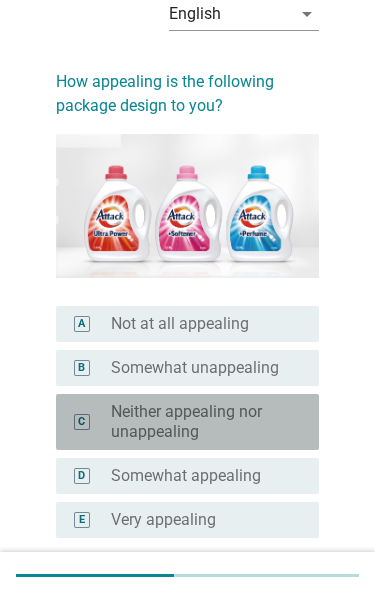 click on "Neither appealing nor unappealing" at bounding box center [199, 422] 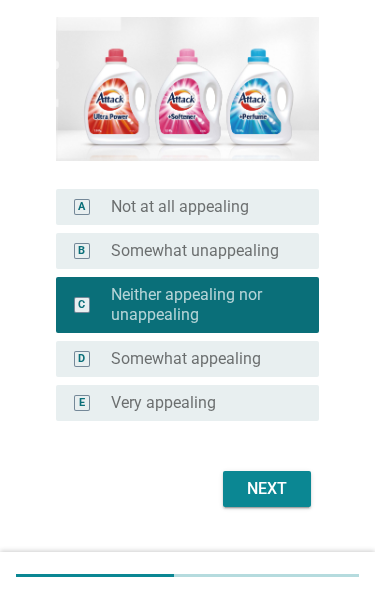 scroll, scrollTop: 255, scrollLeft: 0, axis: vertical 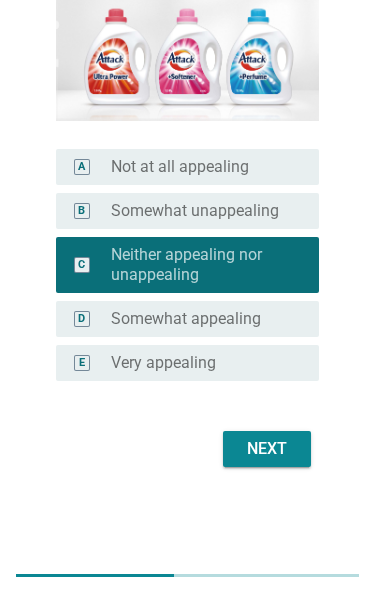 click on "Next" at bounding box center (267, 449) 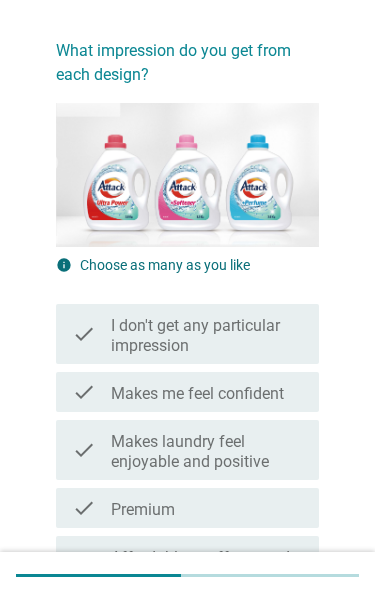 scroll, scrollTop: 128, scrollLeft: 0, axis: vertical 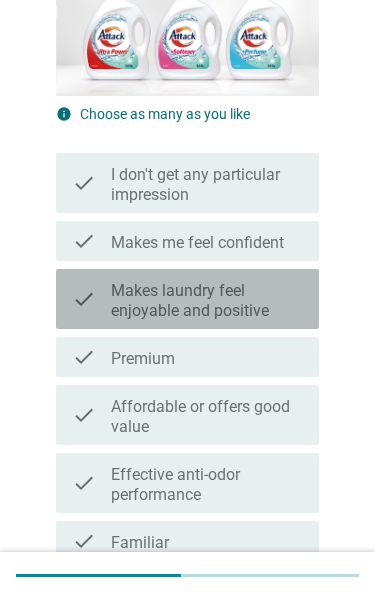 click on "Makes laundry feel enjoyable and positive" at bounding box center [207, 301] 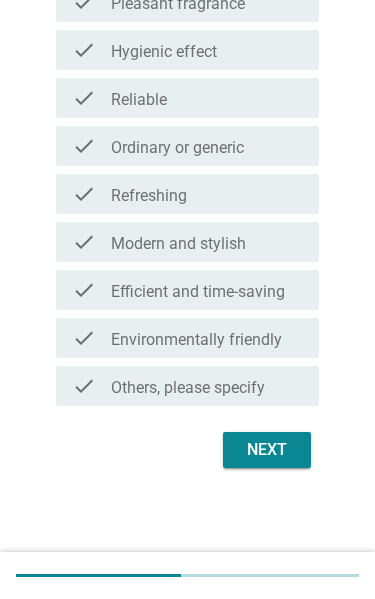 scroll, scrollTop: 1251, scrollLeft: 0, axis: vertical 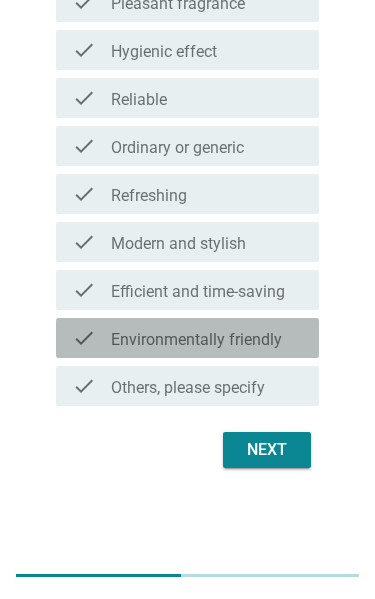 click on "Environmentally friendly" at bounding box center [196, 340] 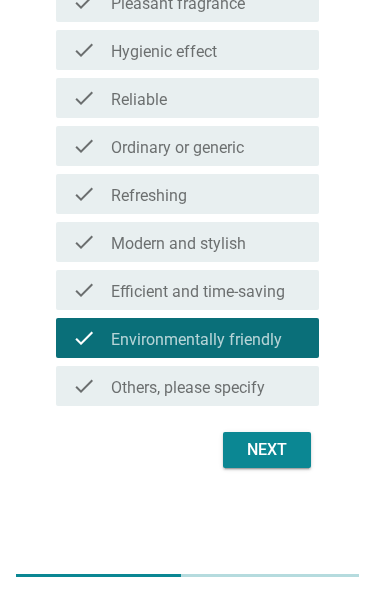 click on "Next" at bounding box center (267, 450) 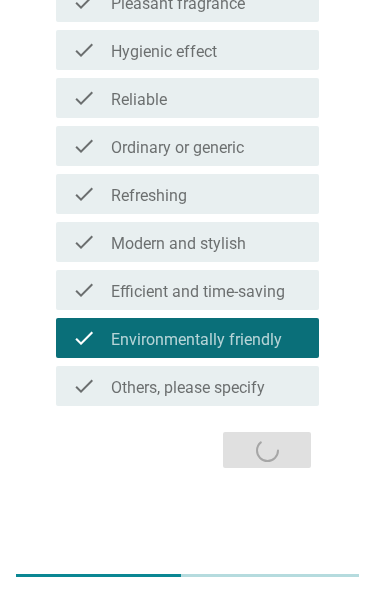 scroll, scrollTop: 0, scrollLeft: 0, axis: both 